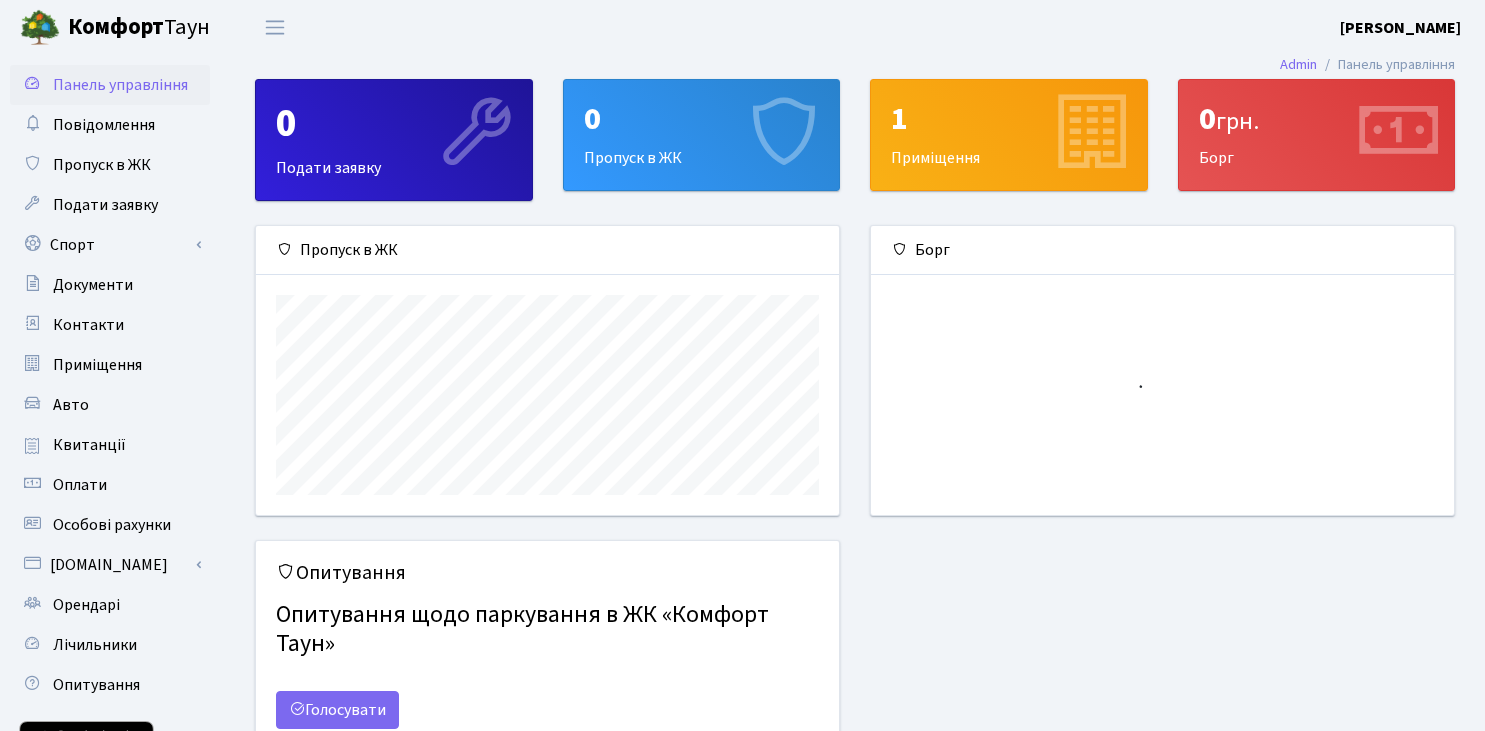scroll, scrollTop: 0, scrollLeft: 0, axis: both 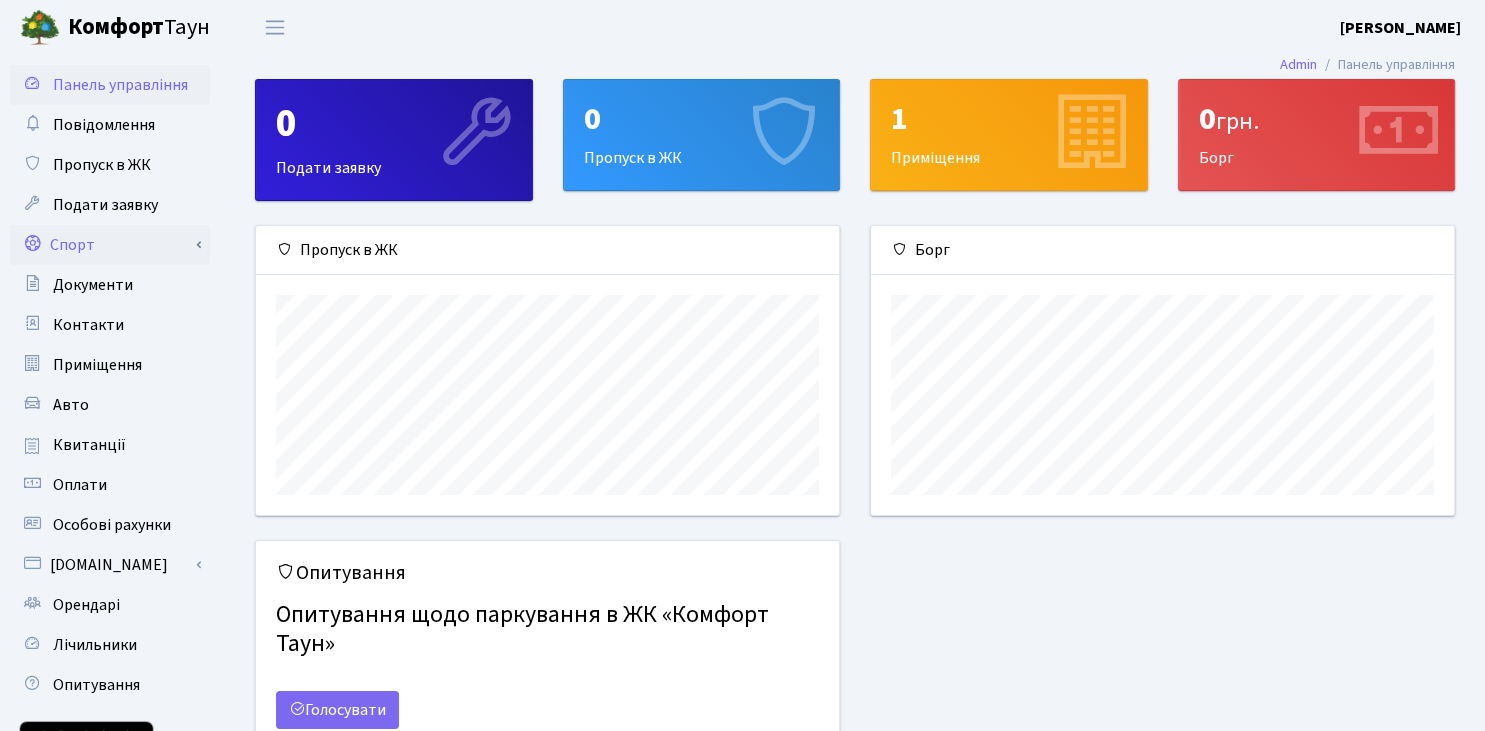 click on "Спорт" at bounding box center [110, 245] 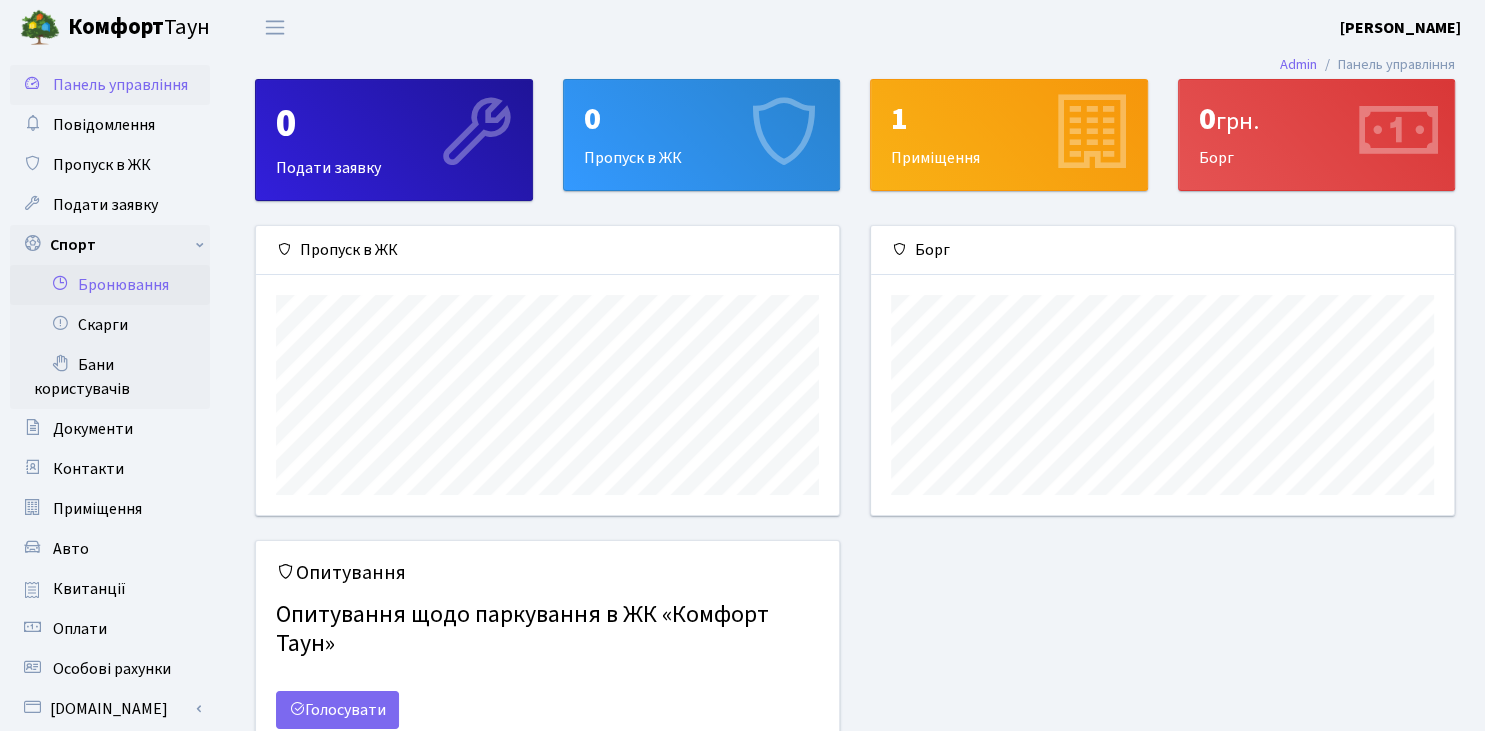 click on "Бронювання" at bounding box center [110, 285] 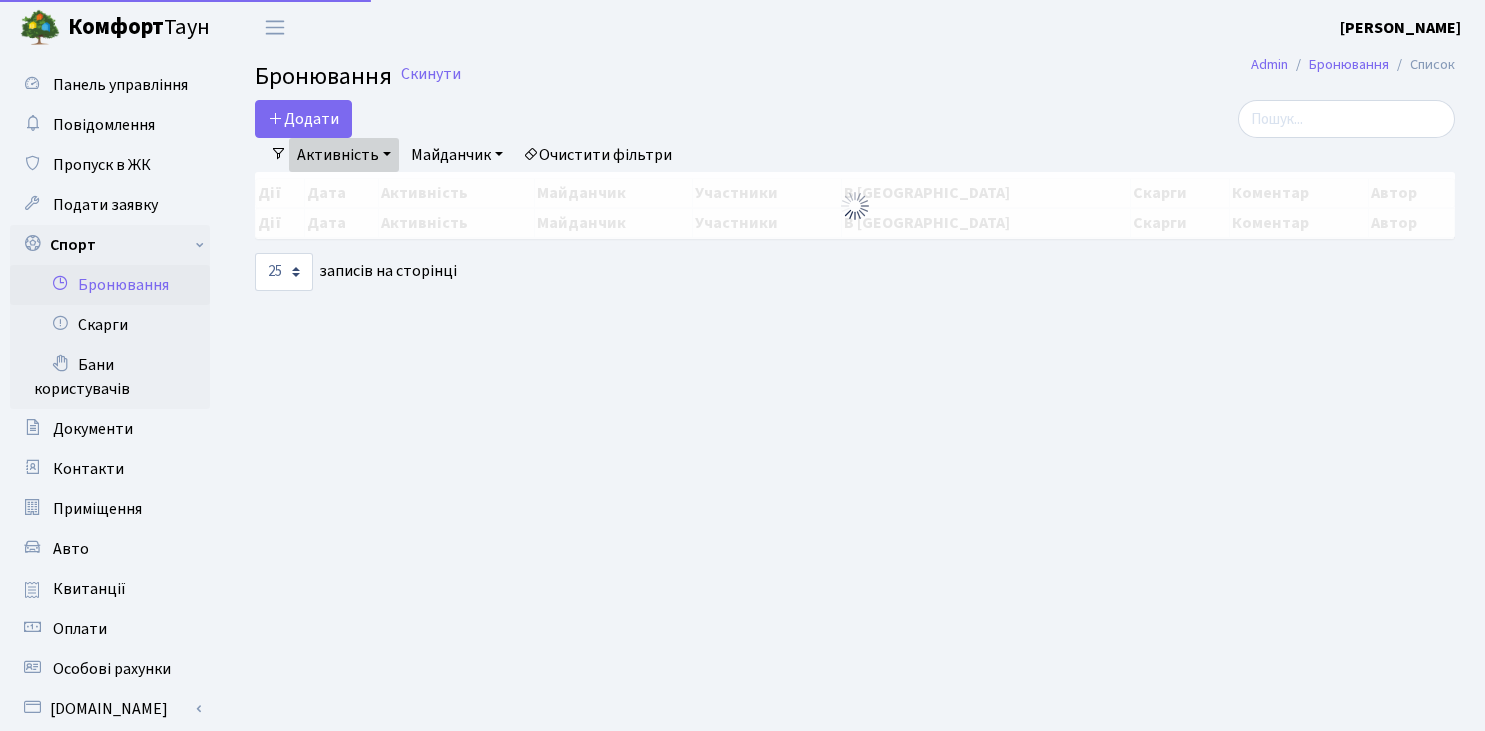 select on "25" 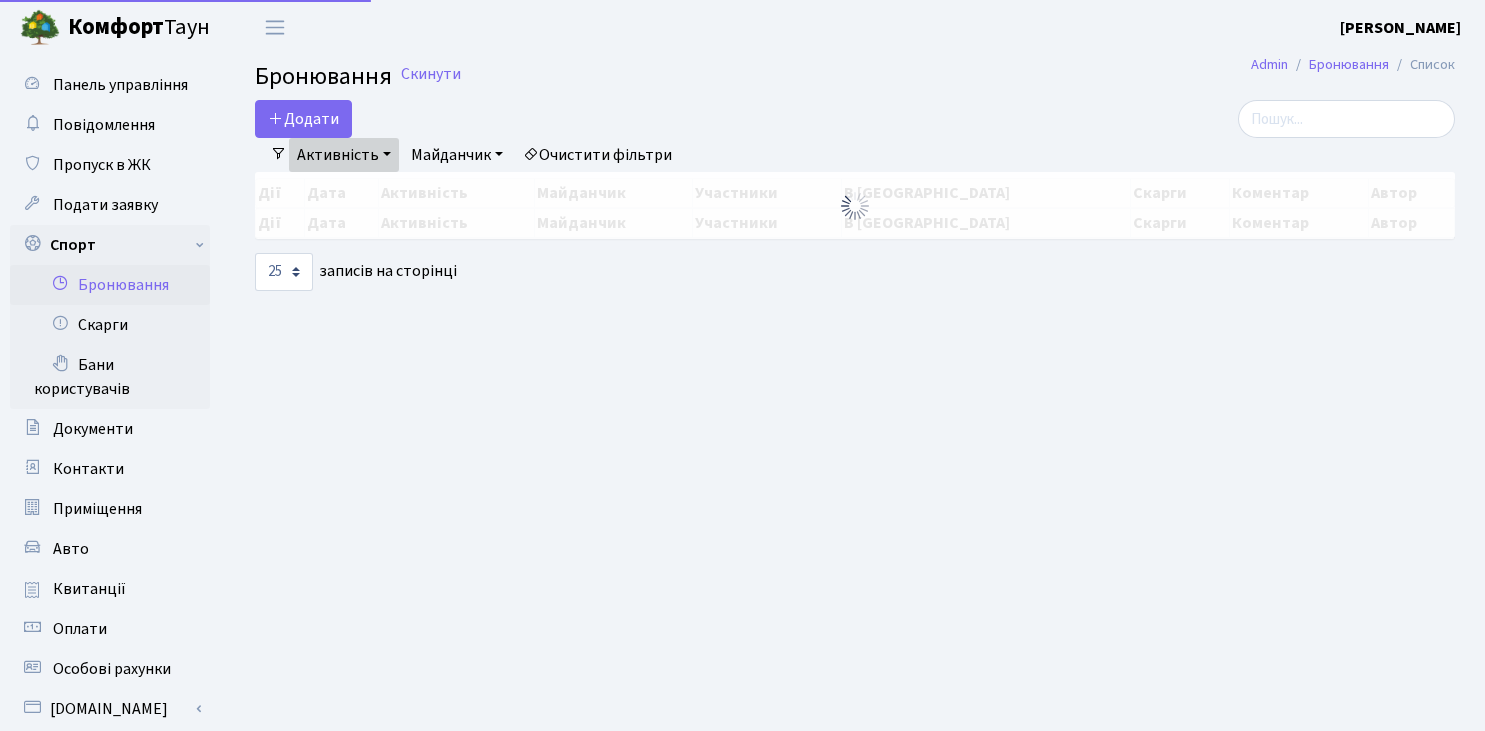 scroll, scrollTop: 0, scrollLeft: 0, axis: both 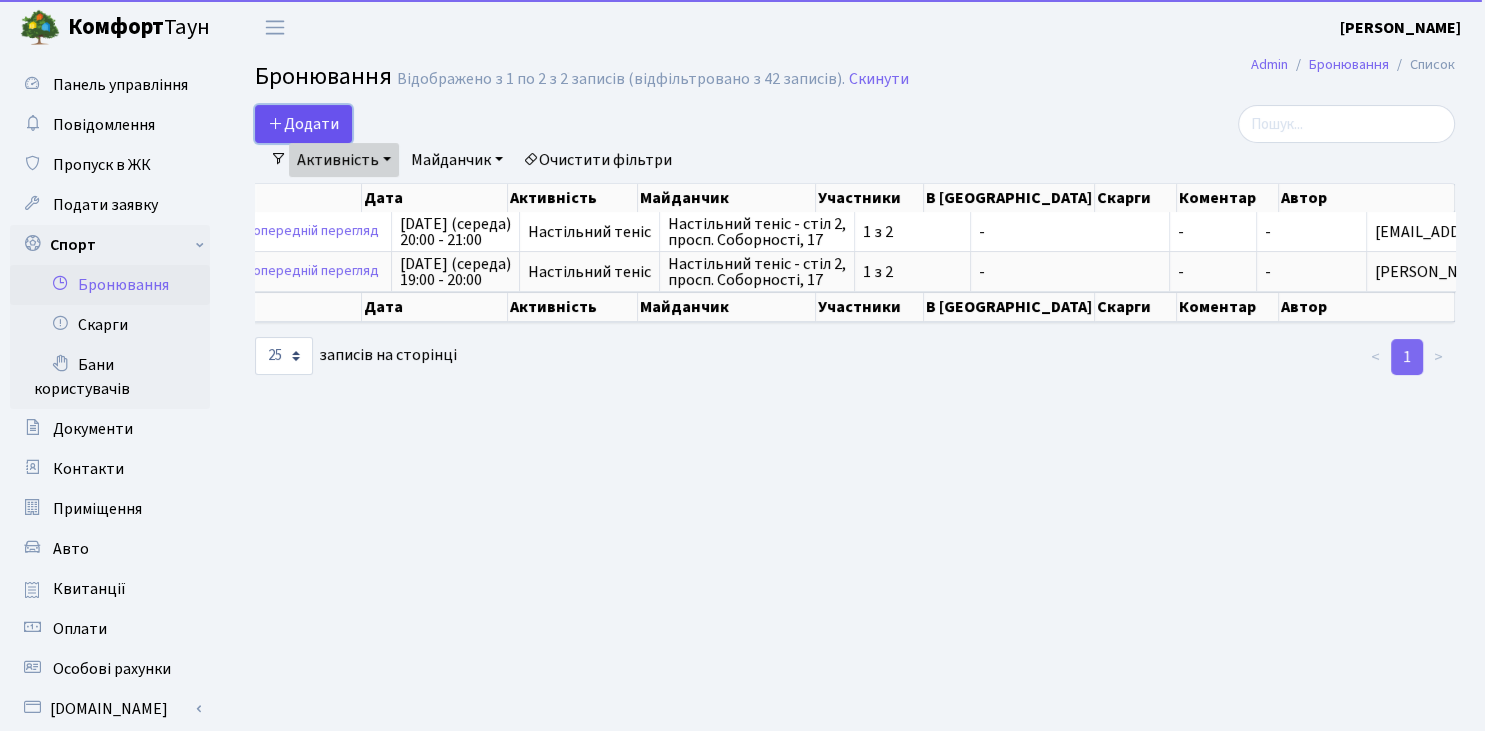 click on "Додати" at bounding box center (303, 124) 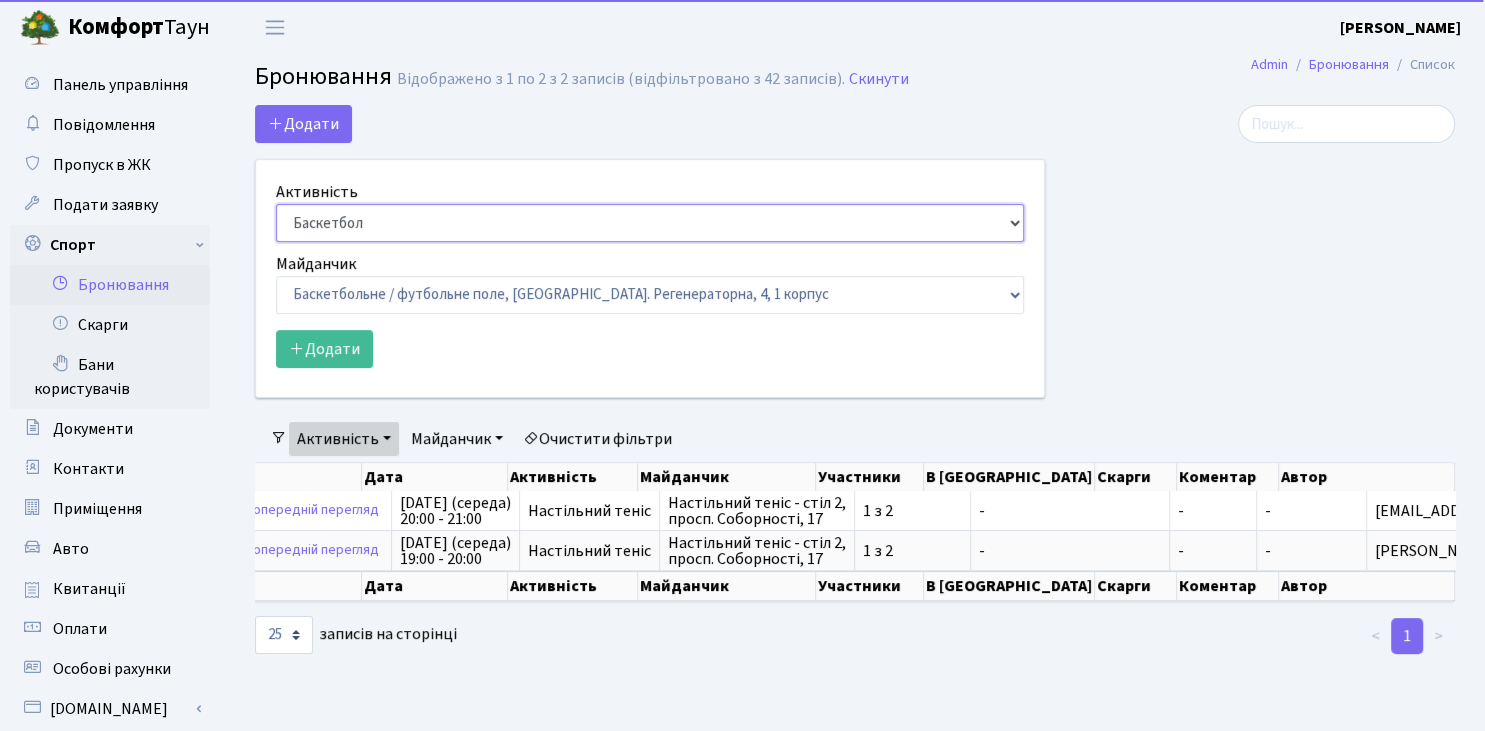 click on "Баскетбол
Волейбол
Йога
Катання на роликах
Настільний теніс
Теніс
Футбол
Фітнес" at bounding box center (650, 223) 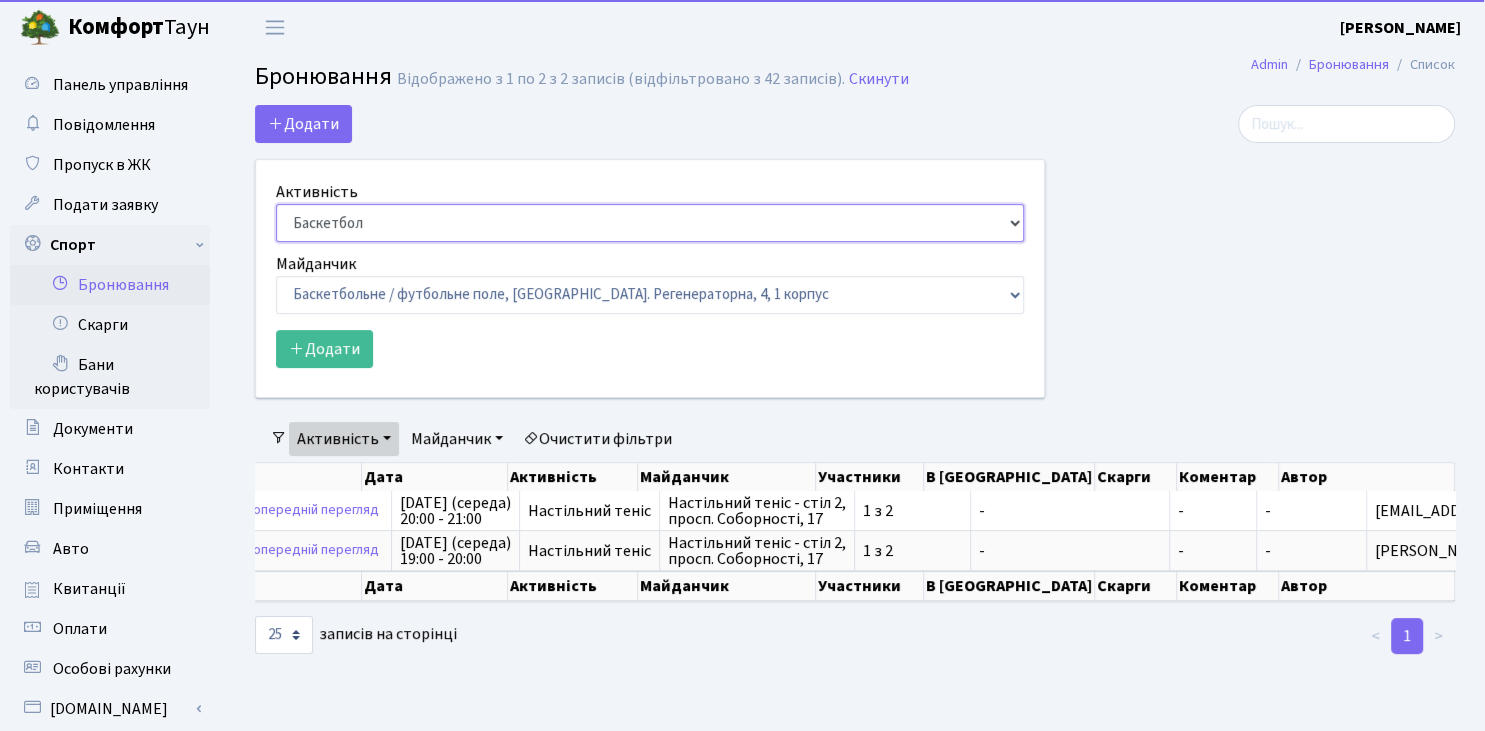 select on "7" 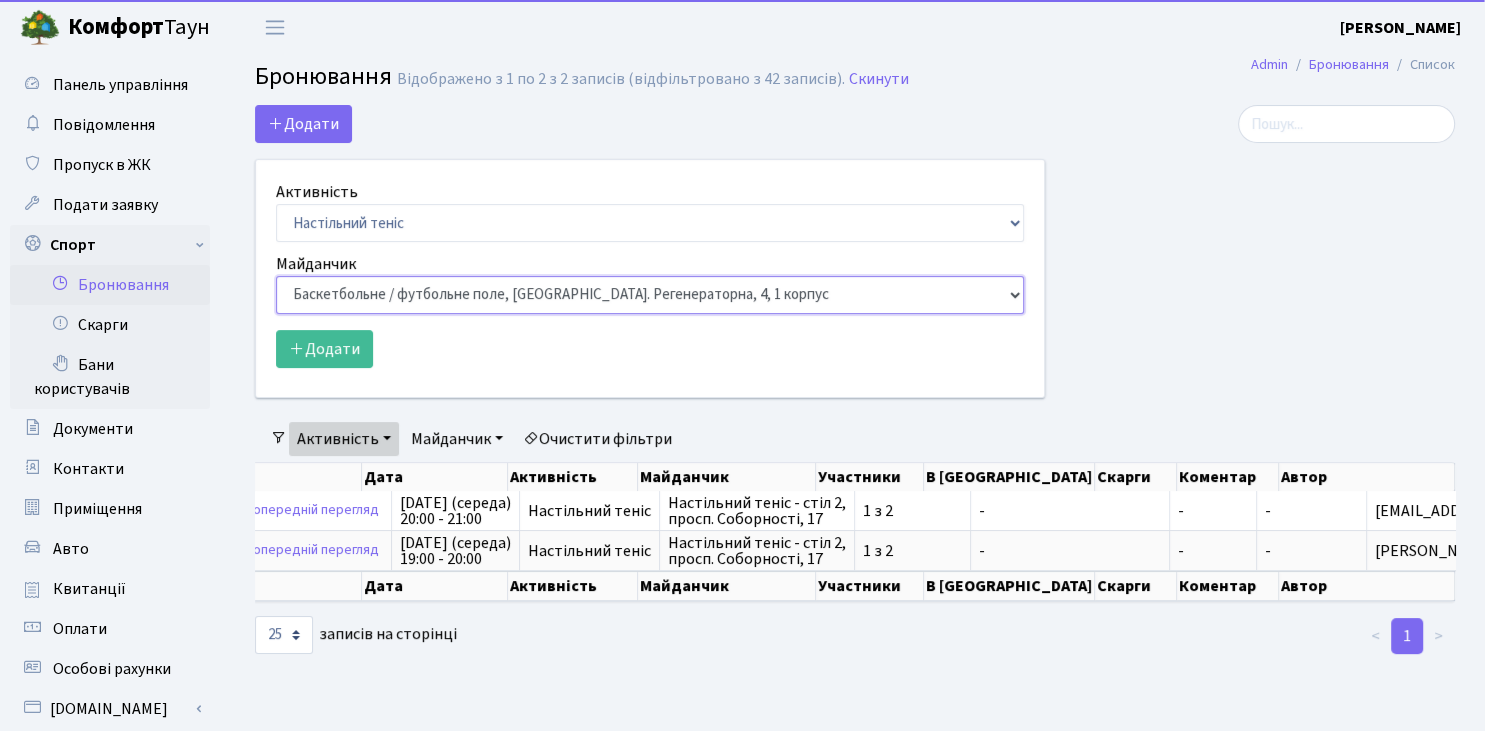 click on "Баскетбольне / футбольне поле, Вул. Регенераторна, 4, 1 корпус
Баскетбольне поле, вул. Регенераторна, 4, 17 корпус
Баскетбольне поле, просп. Соборності, 17
Волейбольне поле, вул. Регенераторна, 4, 17 корпус
Волейбольне поле, 33 паркінг, вул. Регенераторна, 4-Д
Волейбольне поле, просп. Соборності, 17
Настільний теніс - стіл 1, просп. Соборності, 17" at bounding box center [650, 295] 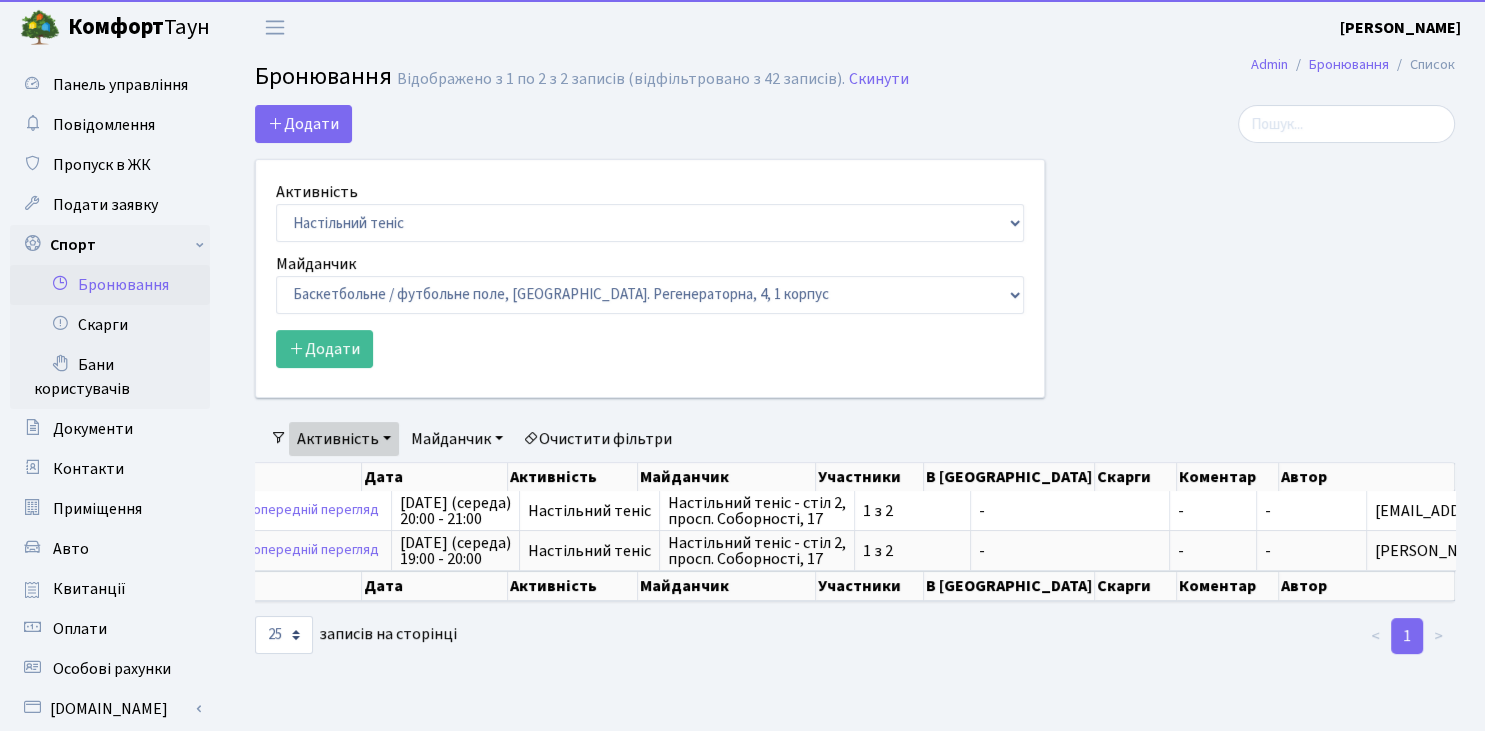 click at bounding box center [1265, 263] 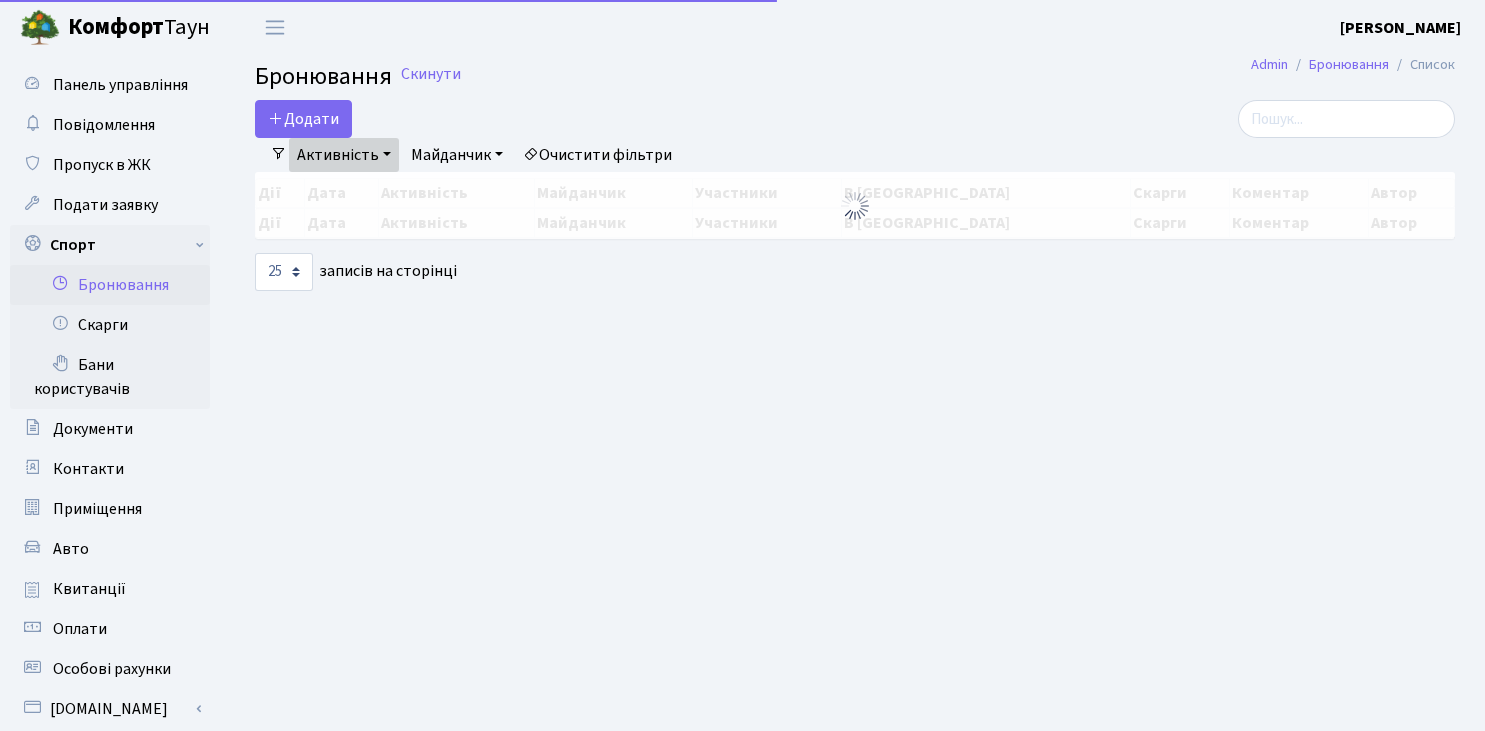 select on "25" 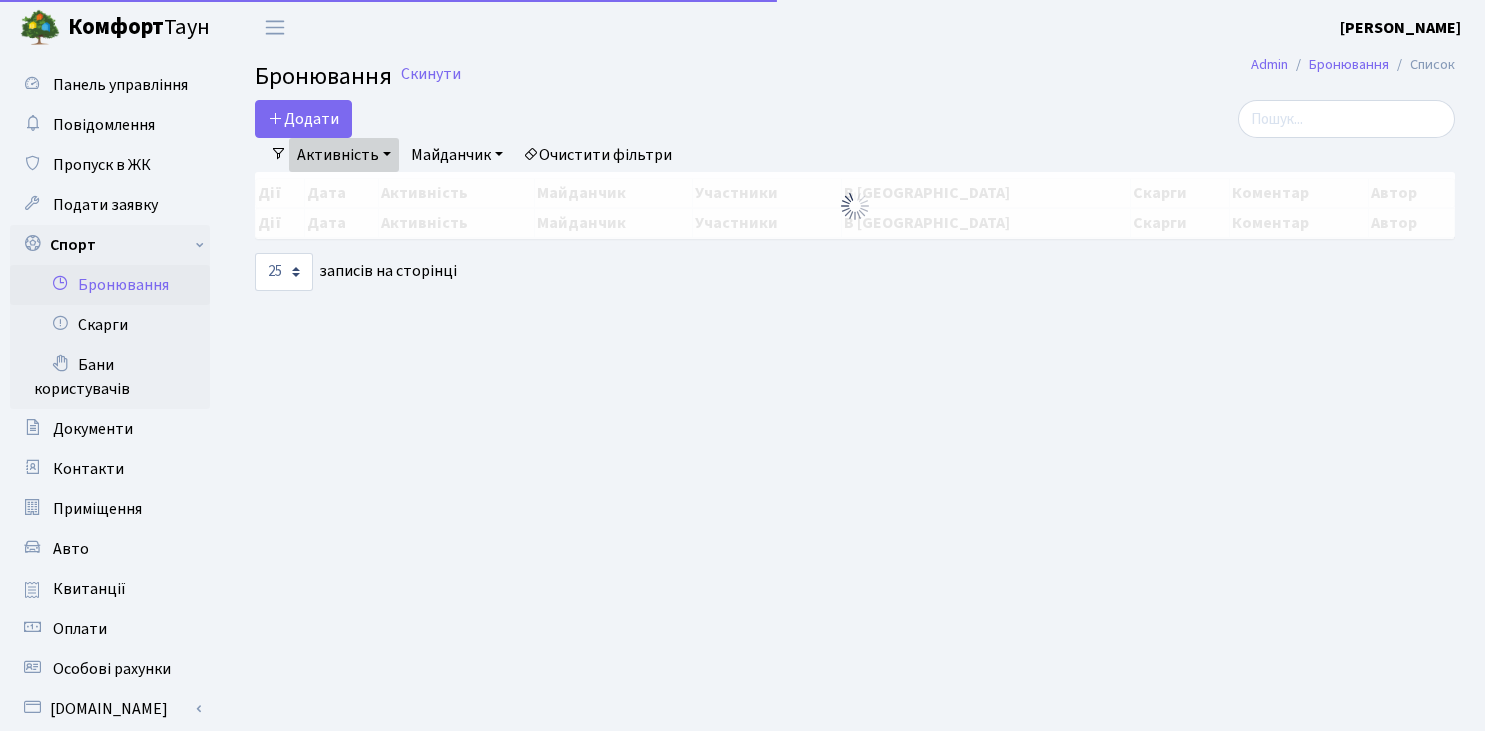 scroll, scrollTop: 0, scrollLeft: 0, axis: both 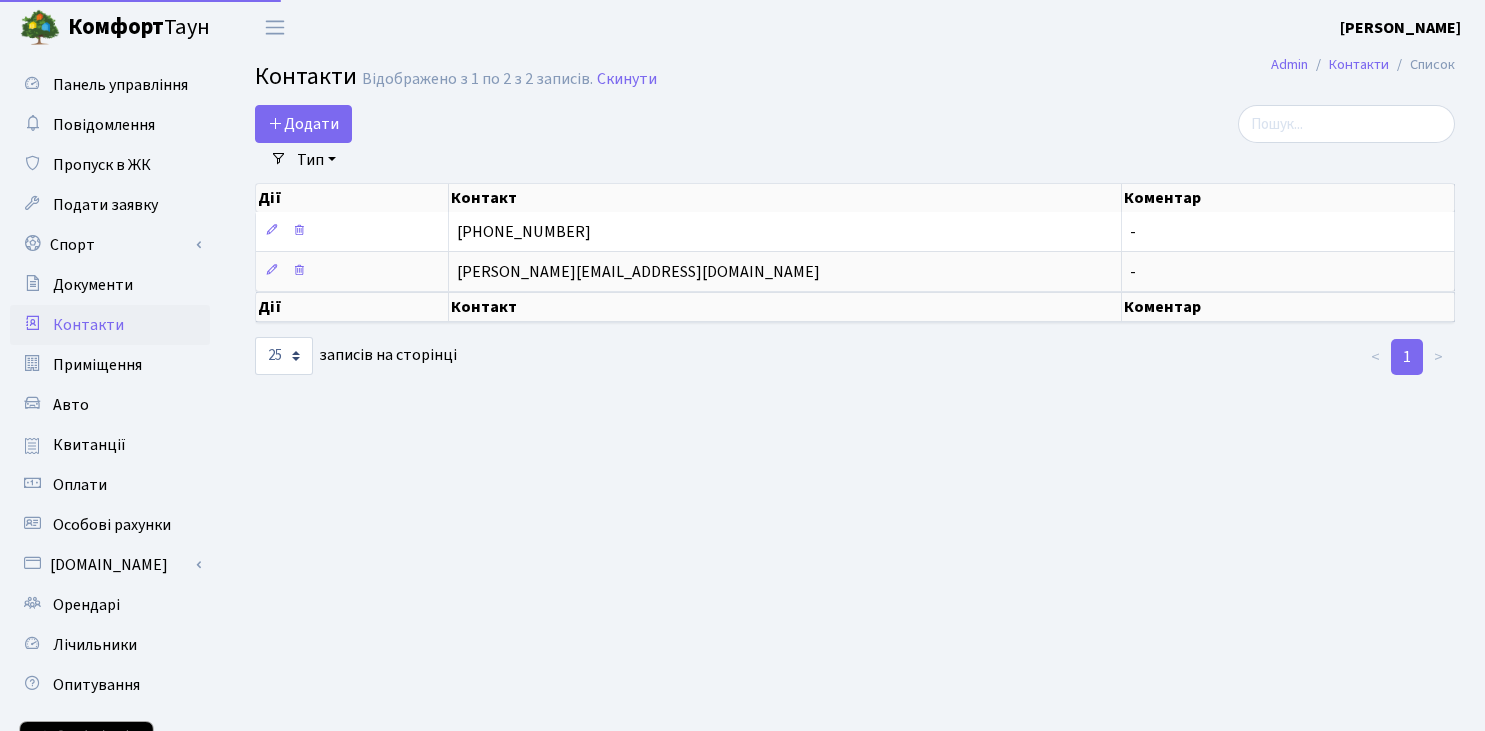 select on "25" 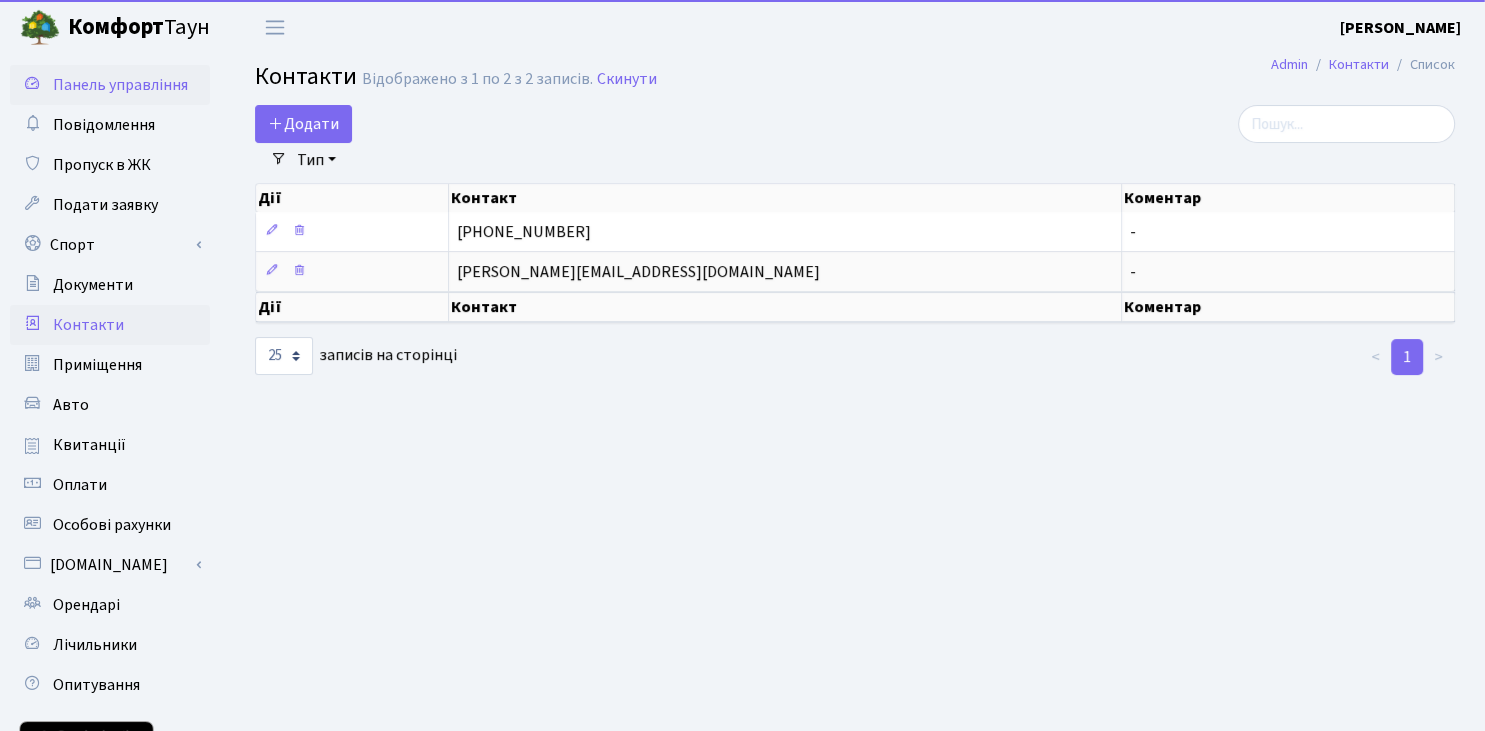 click on "Панель управління" at bounding box center (120, 85) 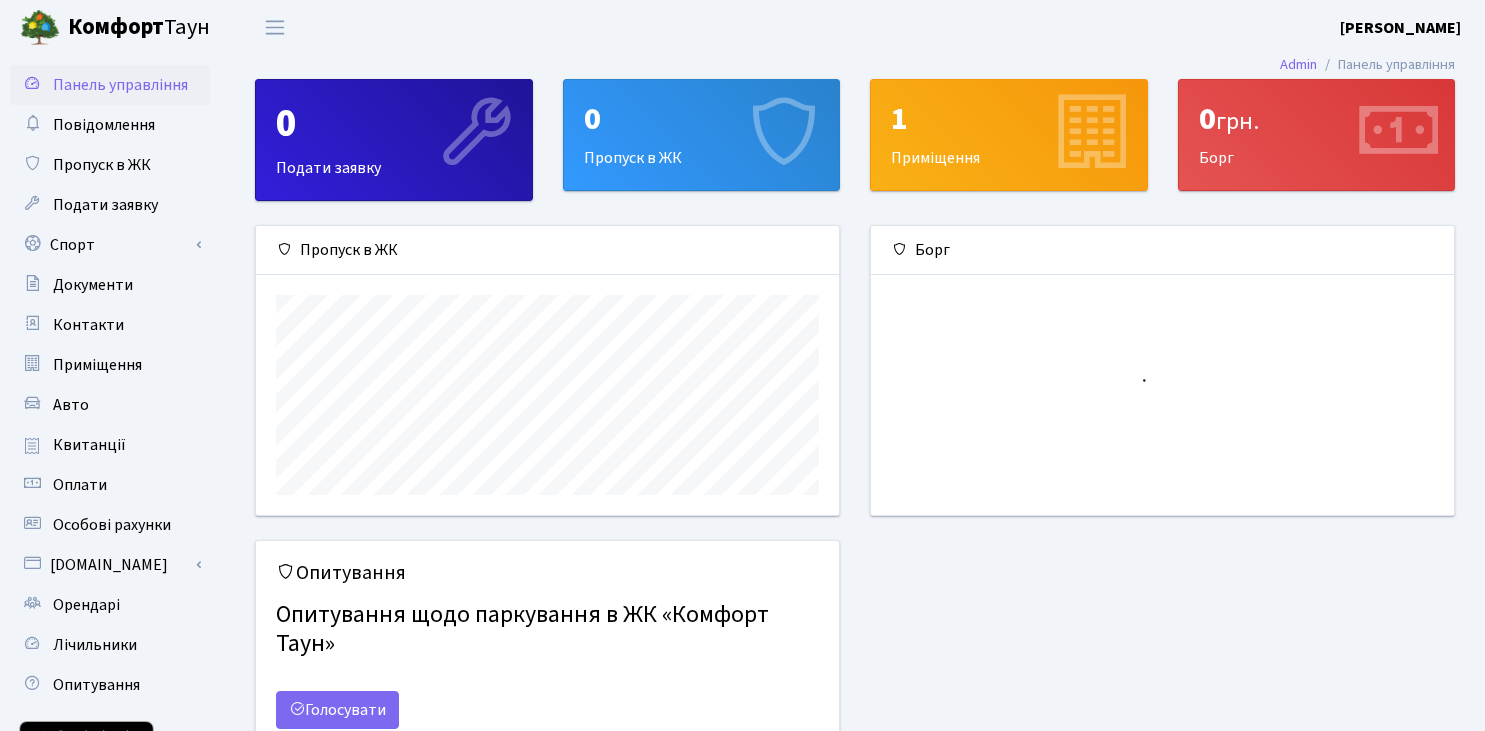 scroll, scrollTop: 0, scrollLeft: 0, axis: both 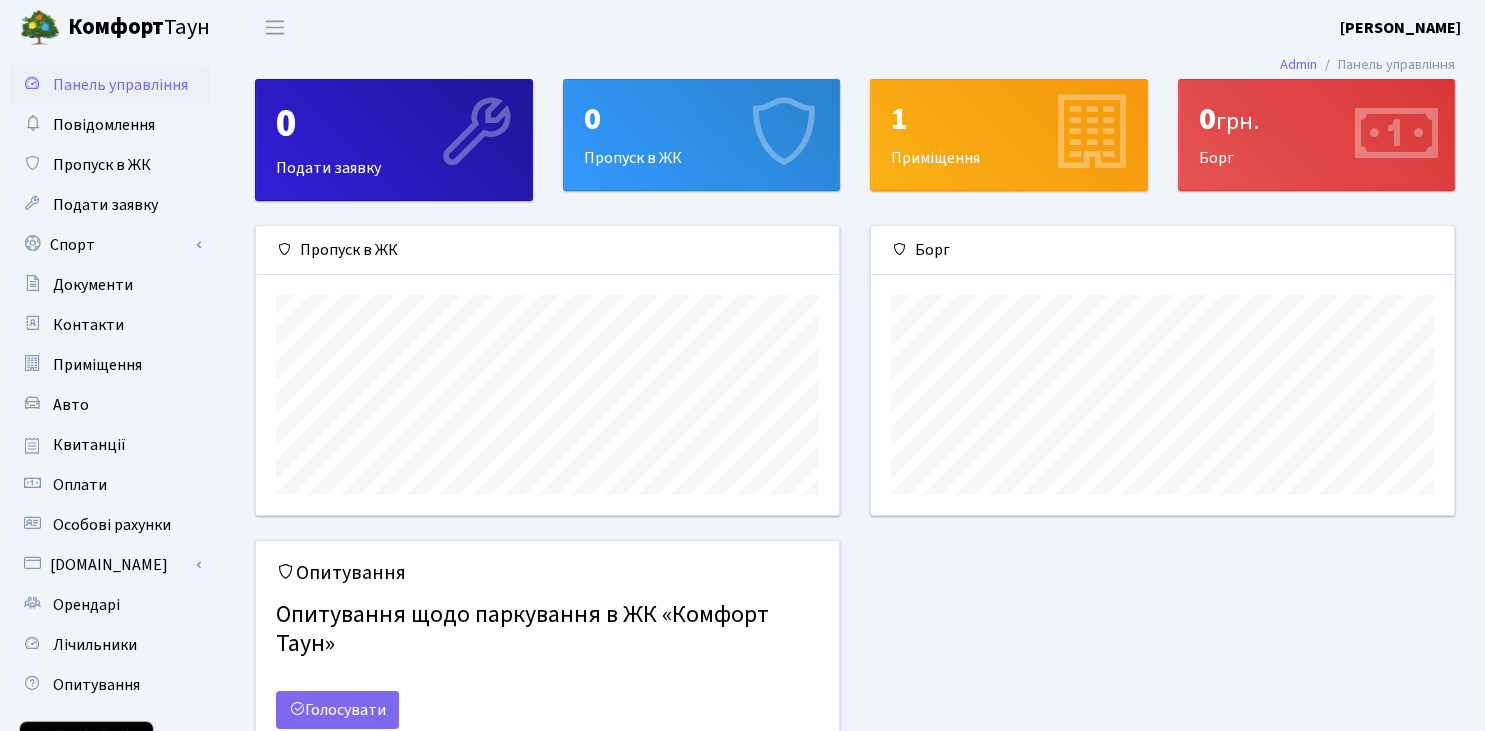 click at bounding box center [1396, 134] 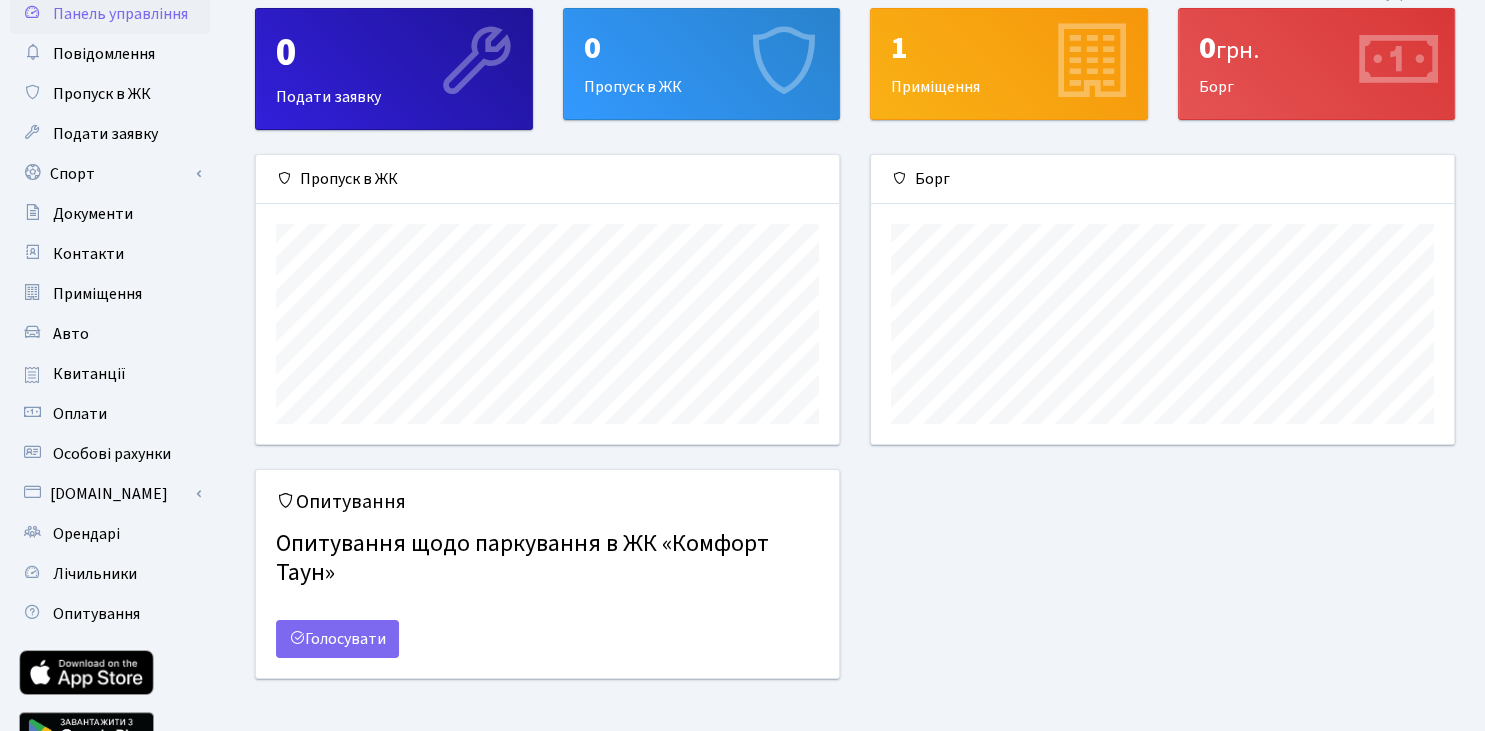 scroll, scrollTop: 105, scrollLeft: 0, axis: vertical 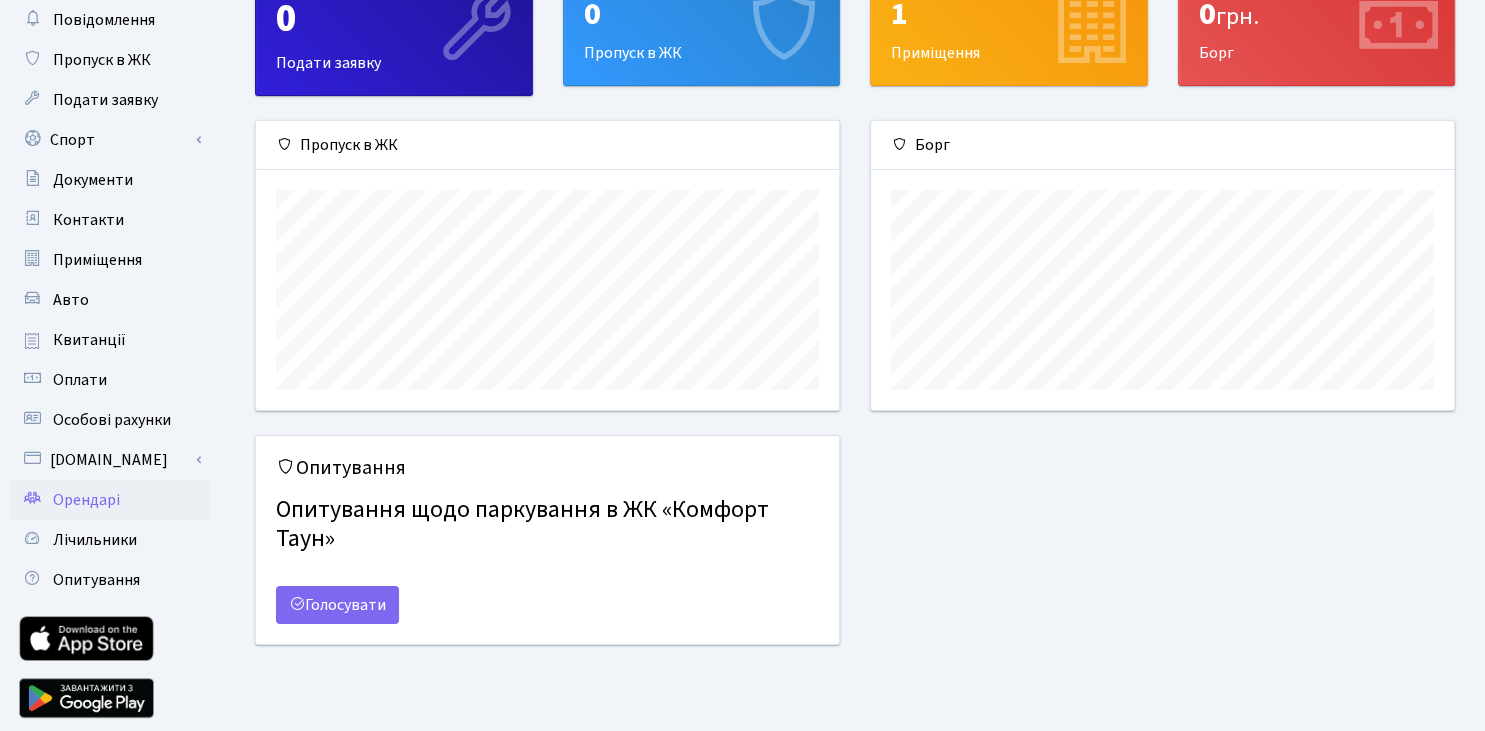 click on "Орендарі" at bounding box center [86, 500] 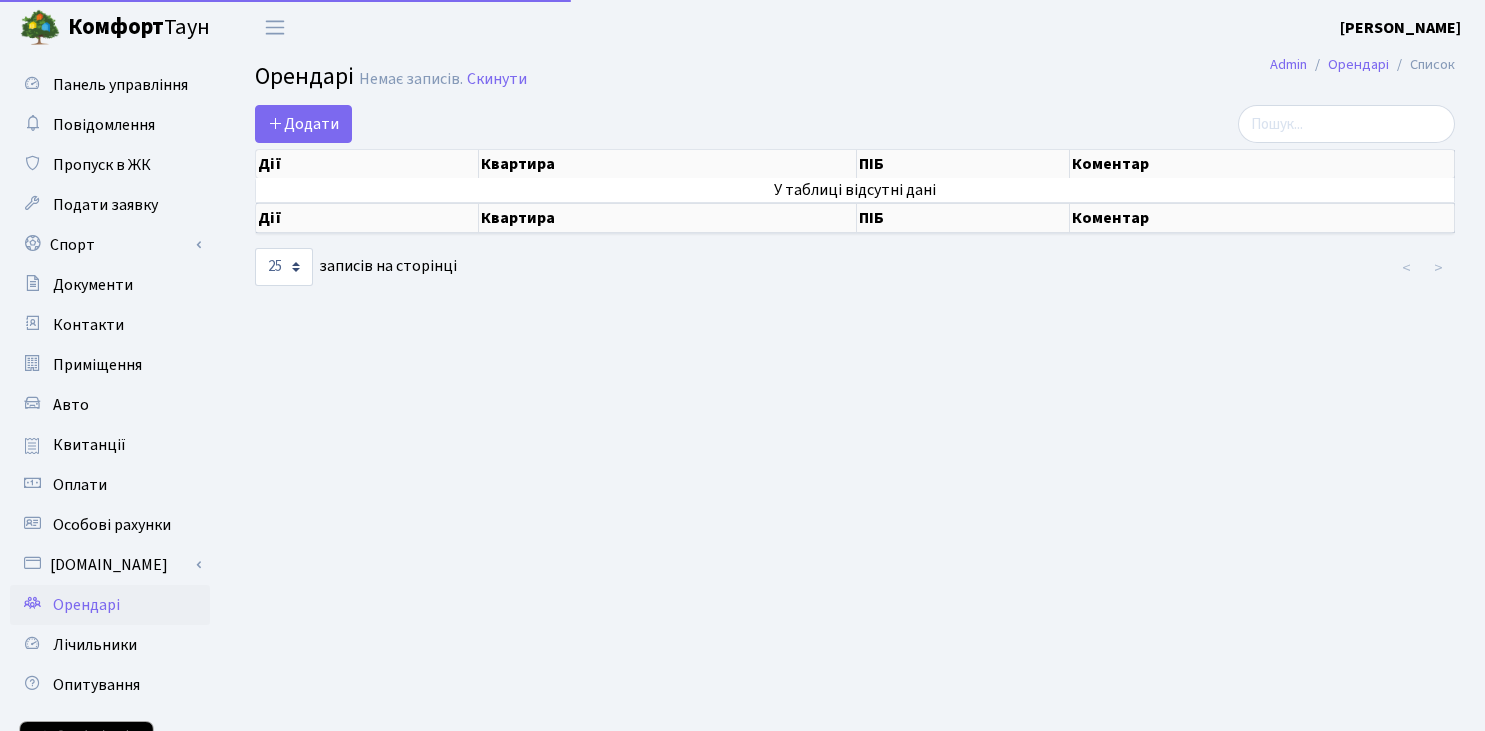 select on "25" 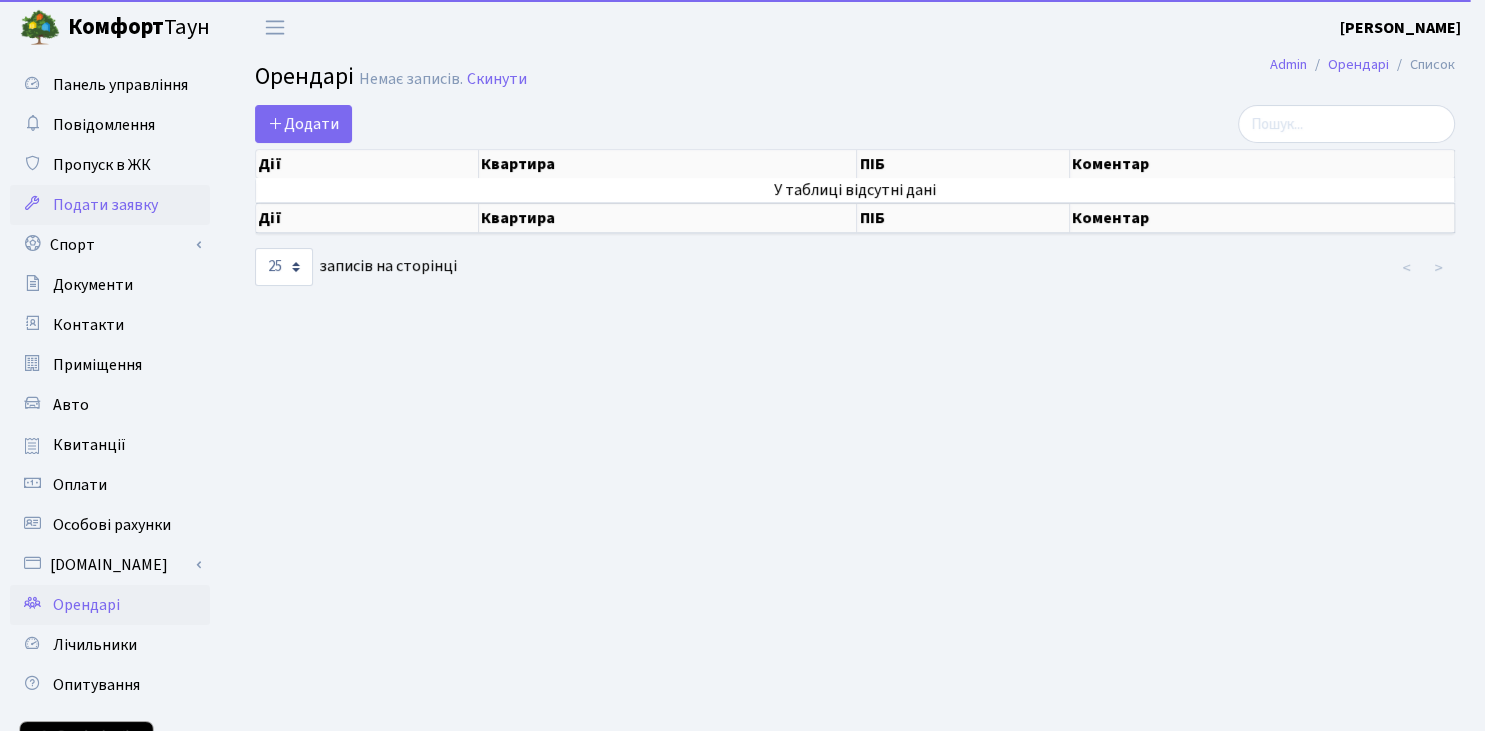 click on "Подати заявку" at bounding box center (105, 205) 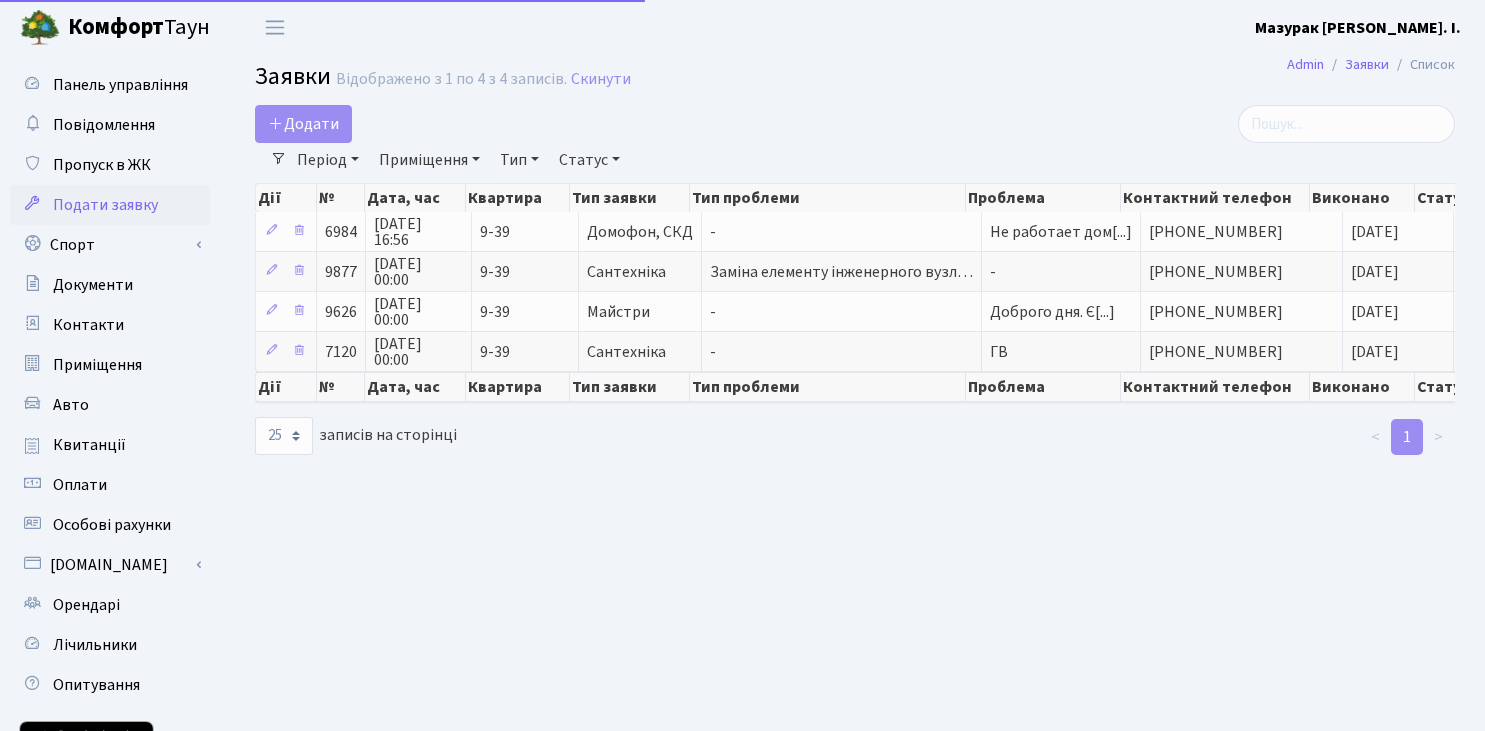 select on "25" 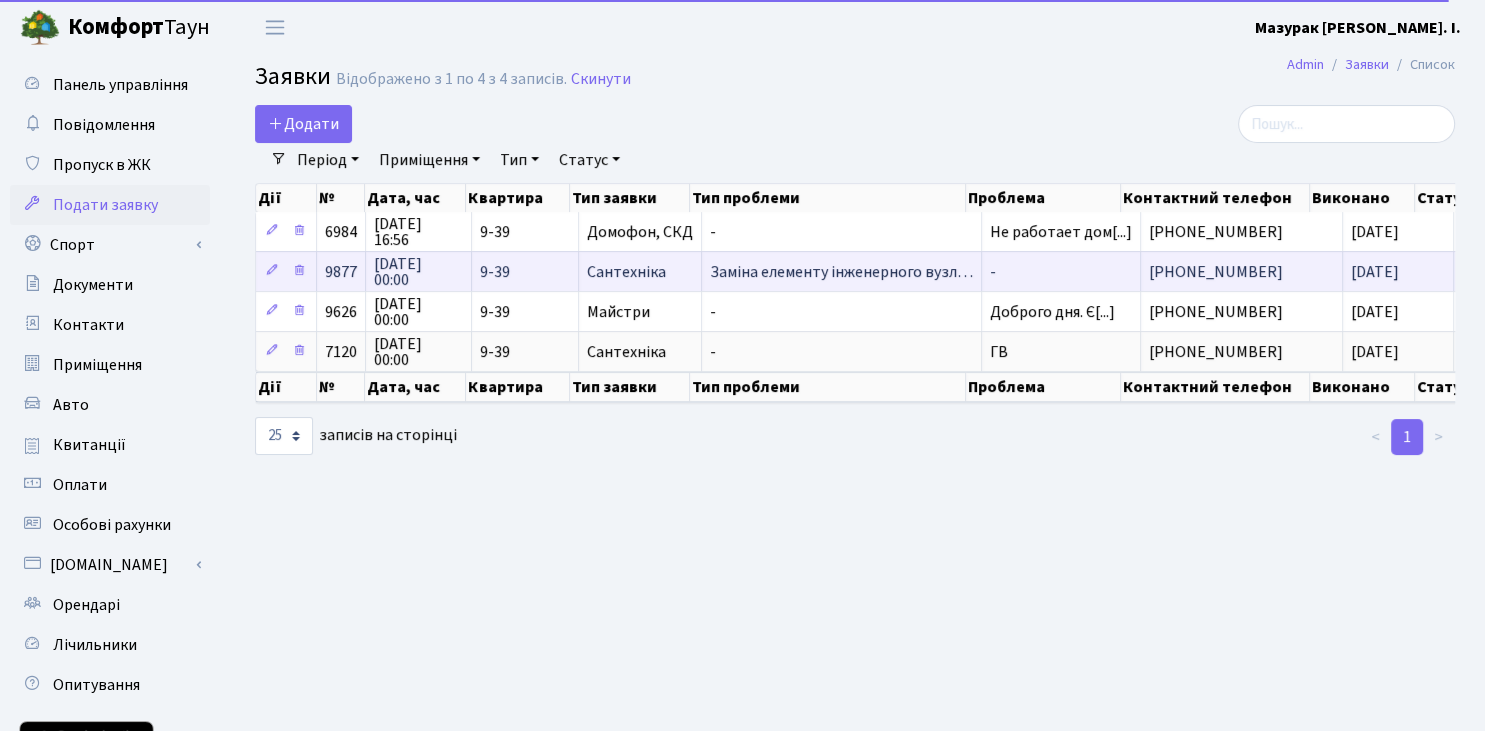 click on "Заміна елементу інженерного вузл…" at bounding box center (841, 272) 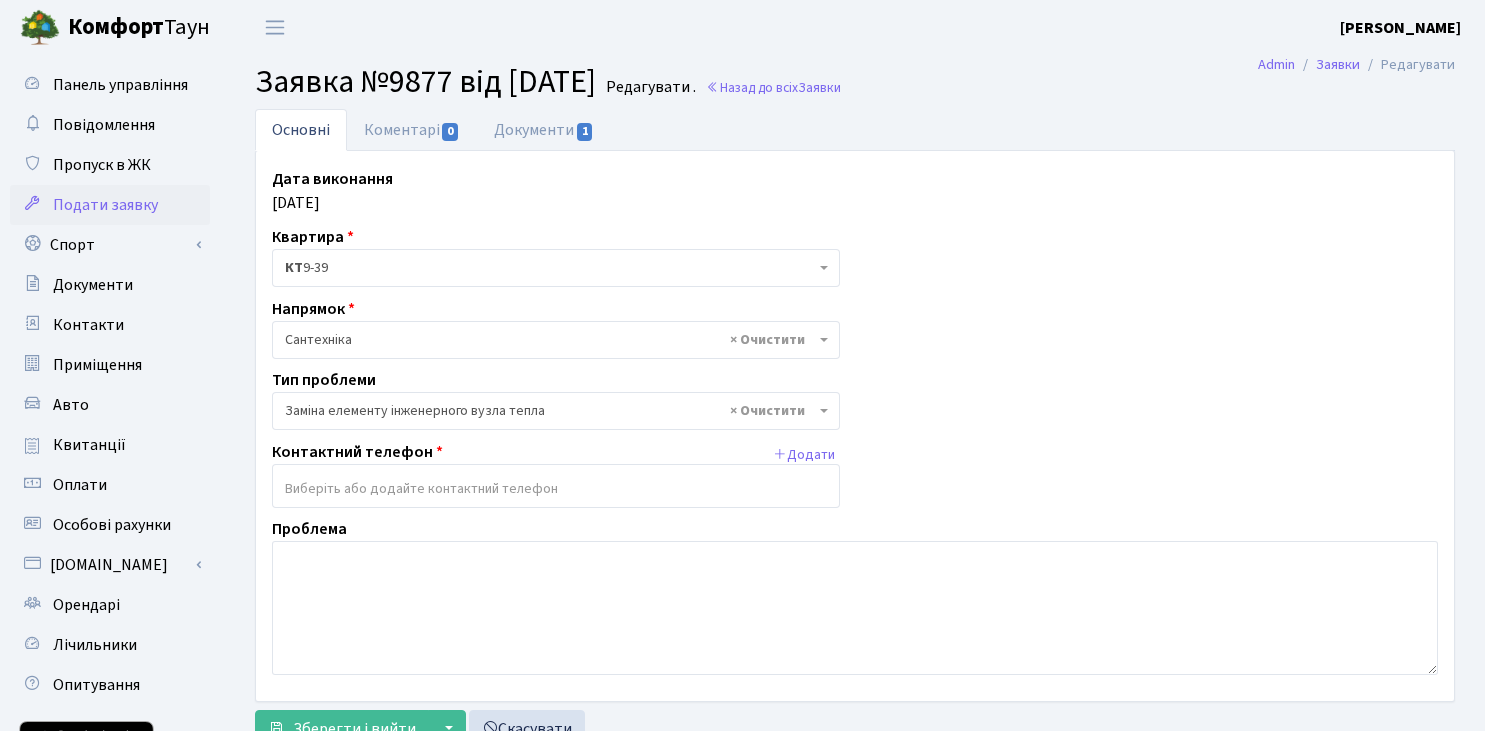 select on "31" 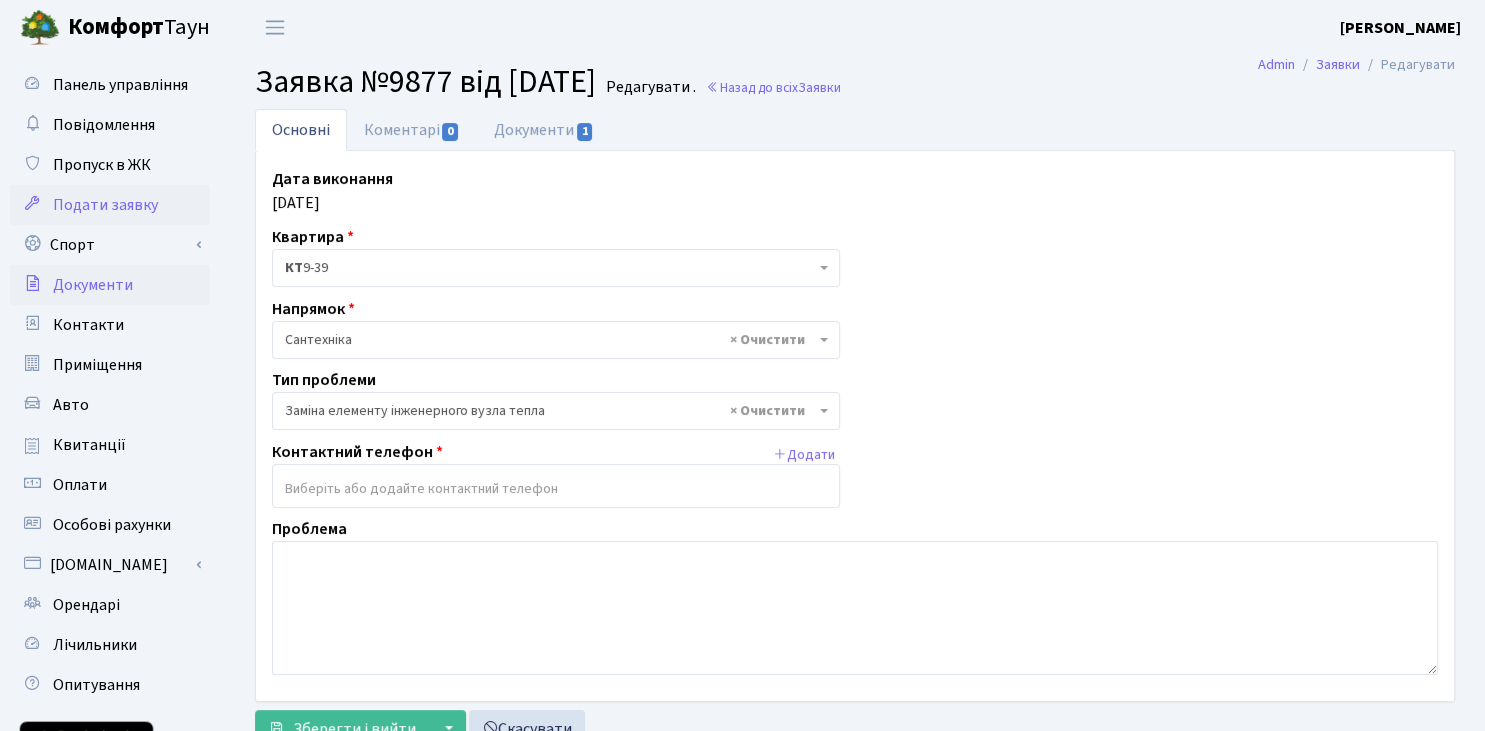 click on "Документи" at bounding box center (93, 285) 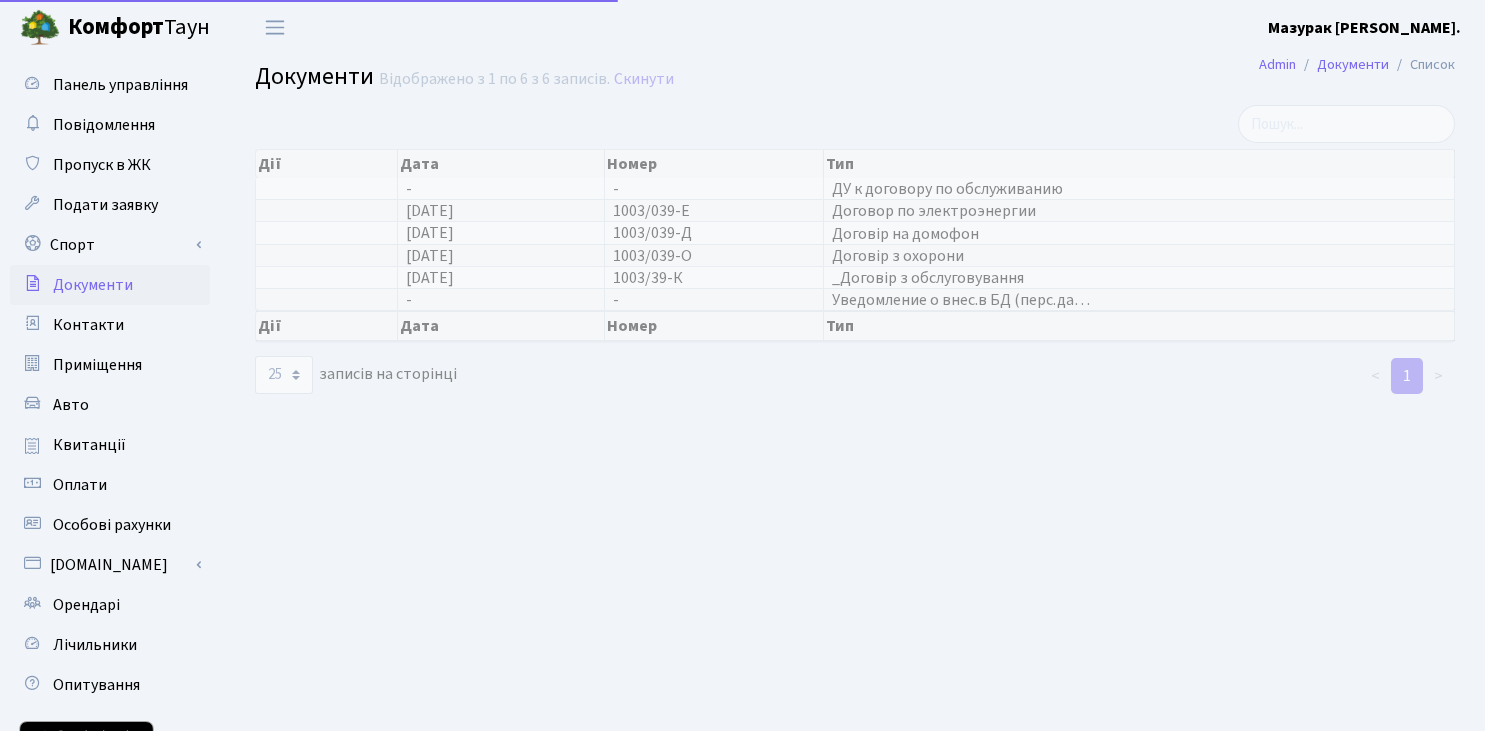 select on "25" 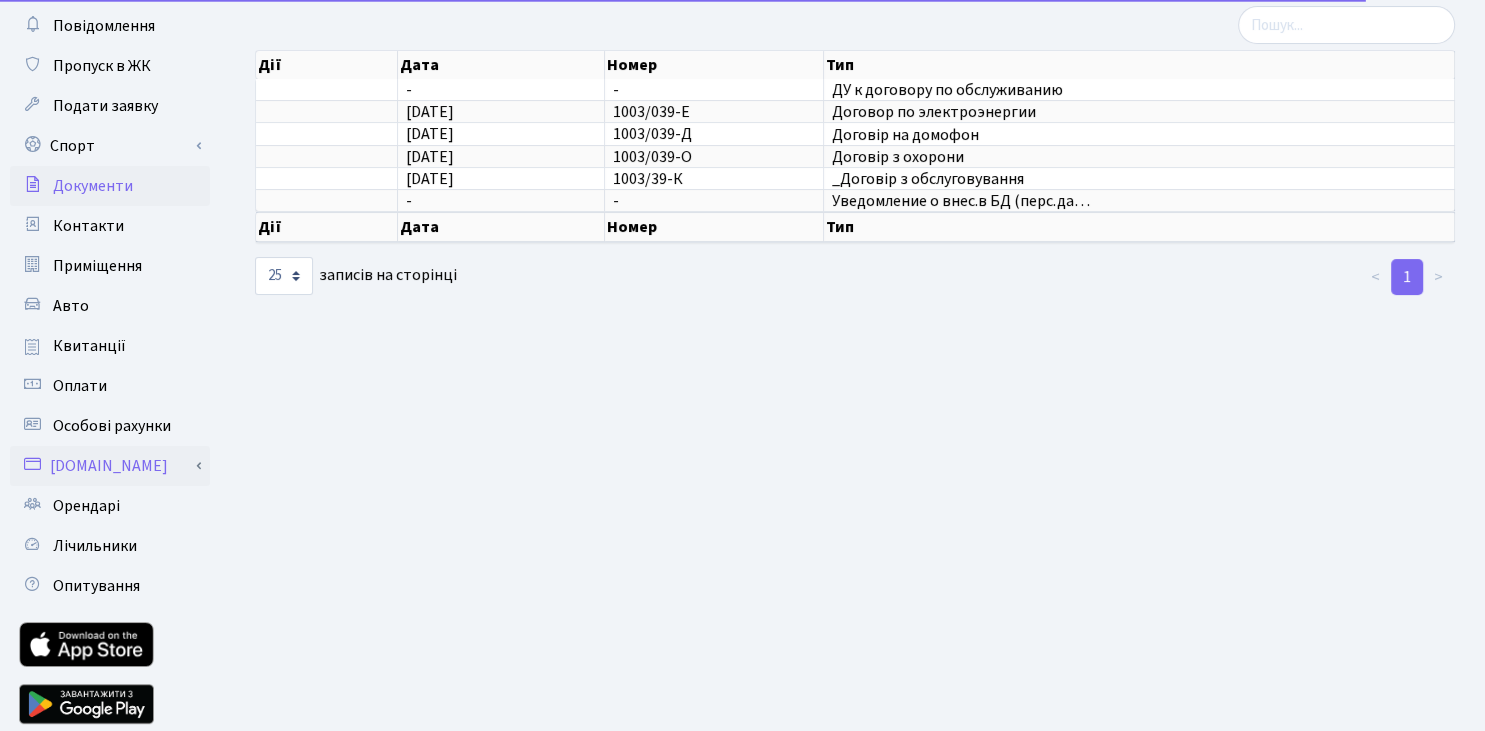 scroll, scrollTop: 0, scrollLeft: 0, axis: both 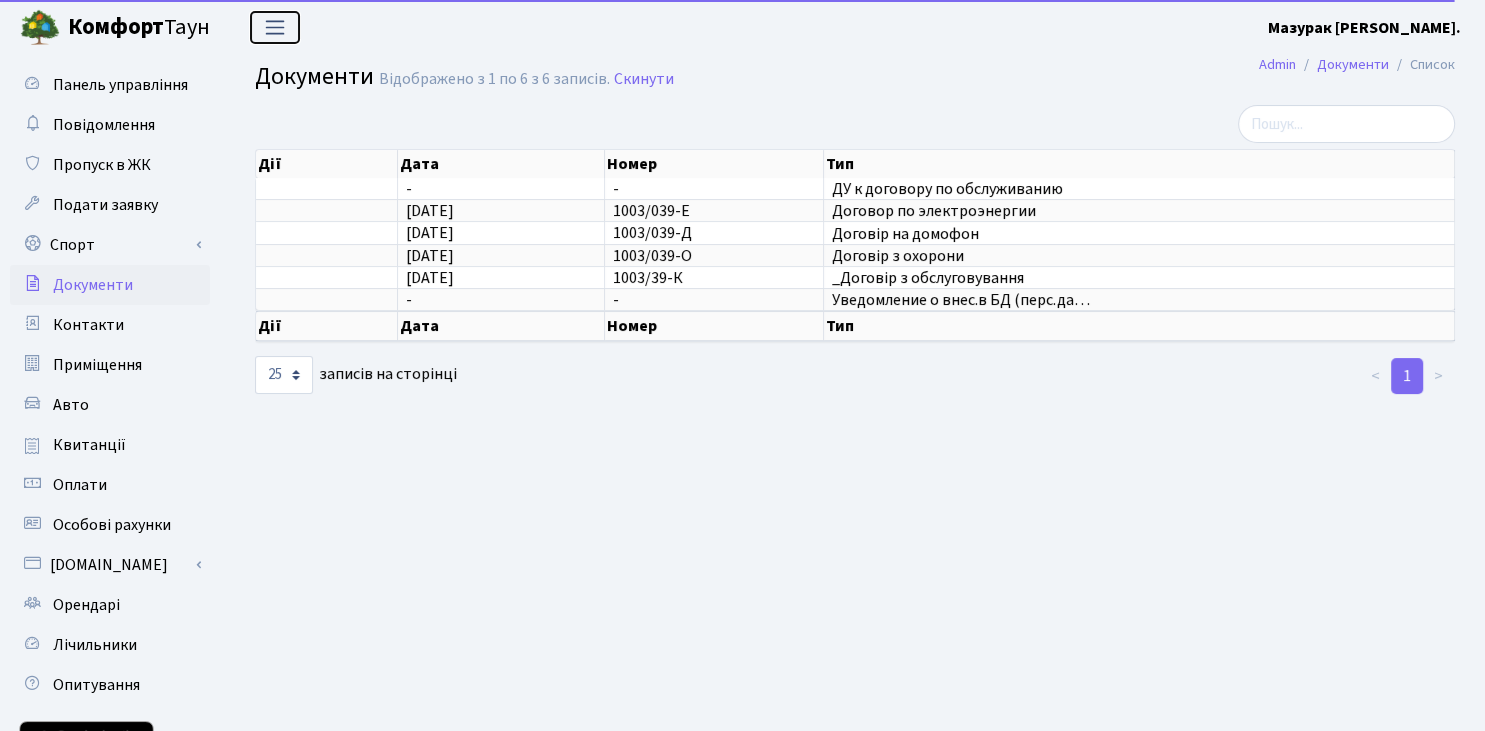 click at bounding box center (275, 27) 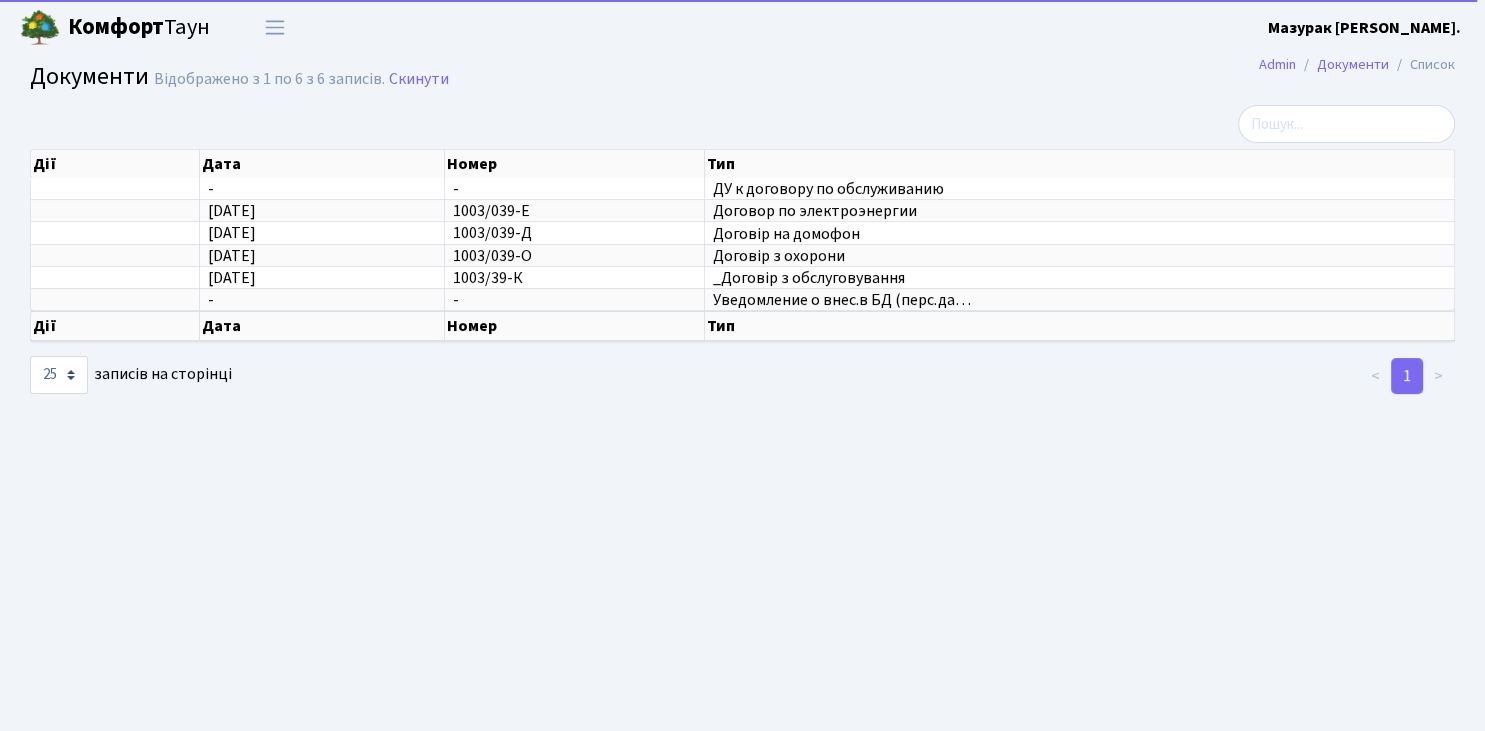 click on "Комфорт" at bounding box center (116, 27) 